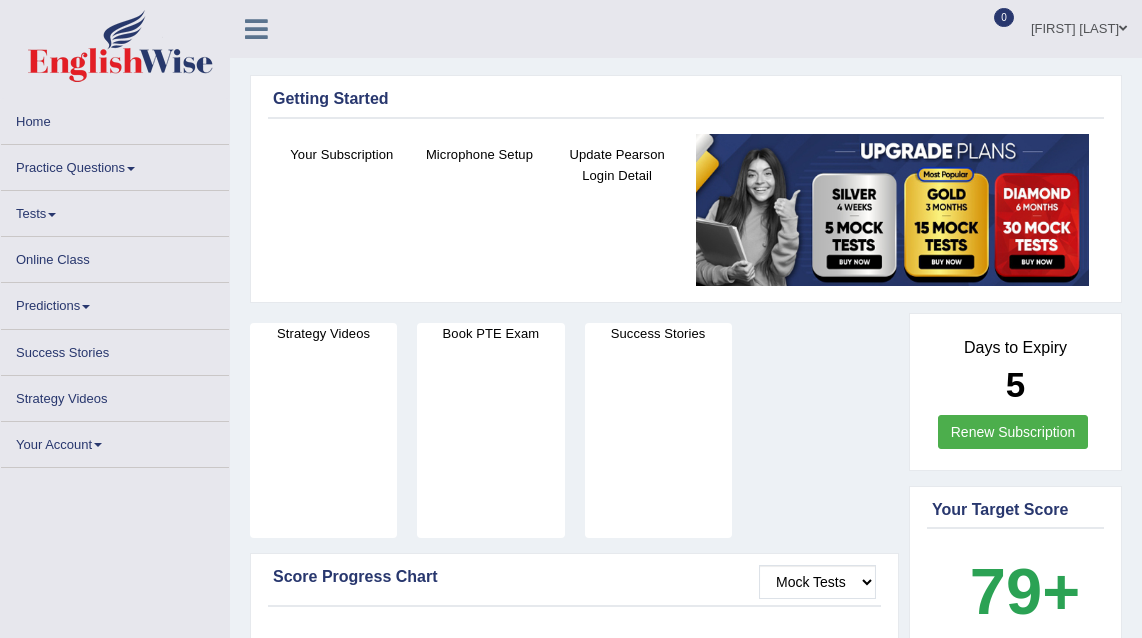 scroll, scrollTop: 0, scrollLeft: 0, axis: both 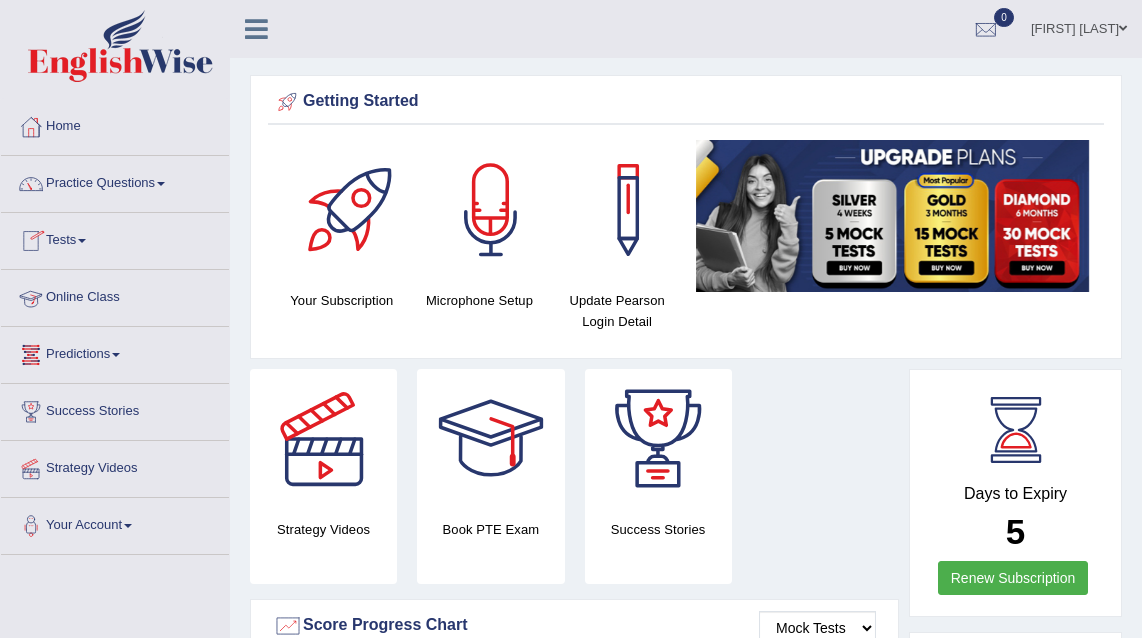 click on "Online Class" at bounding box center (115, 295) 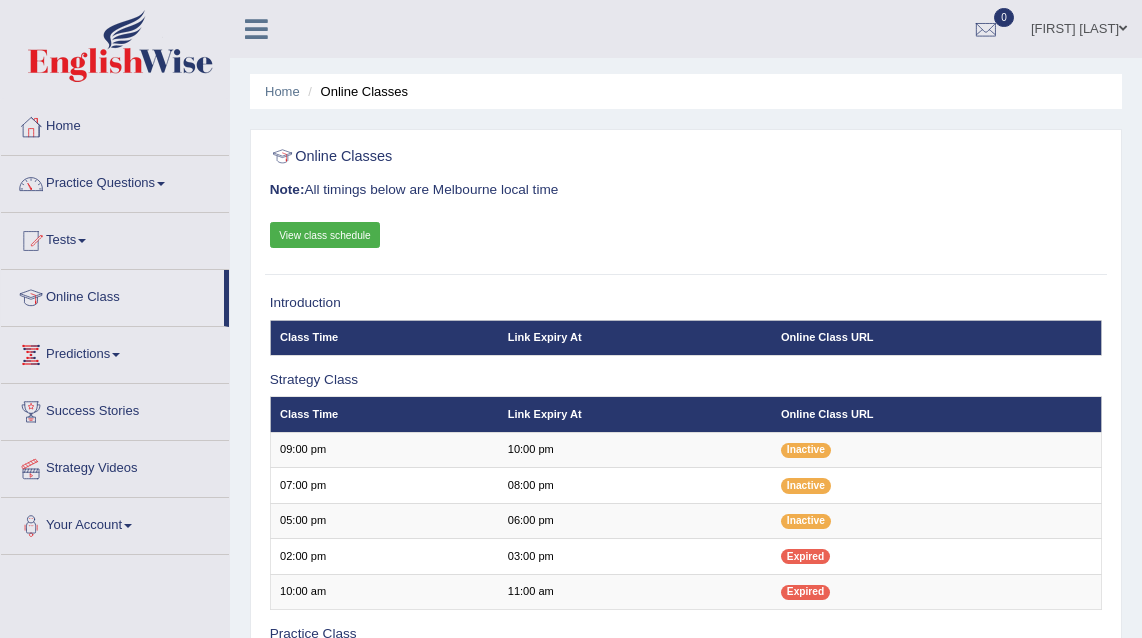 scroll, scrollTop: 213, scrollLeft: 0, axis: vertical 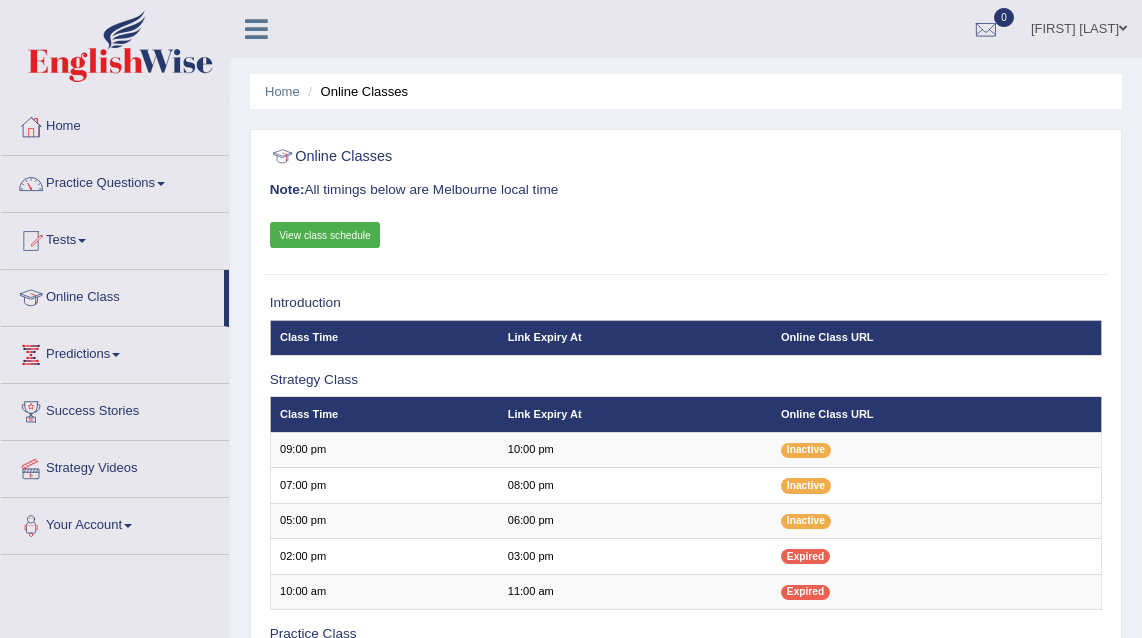 click on "View class schedule" at bounding box center [325, 235] 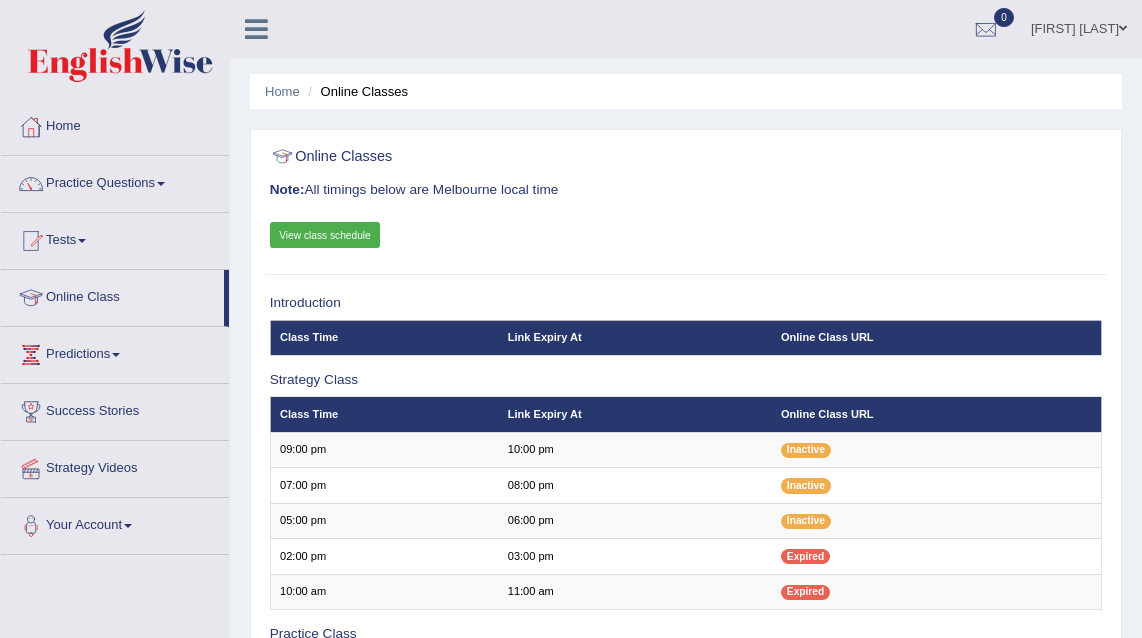 scroll, scrollTop: 0, scrollLeft: 0, axis: both 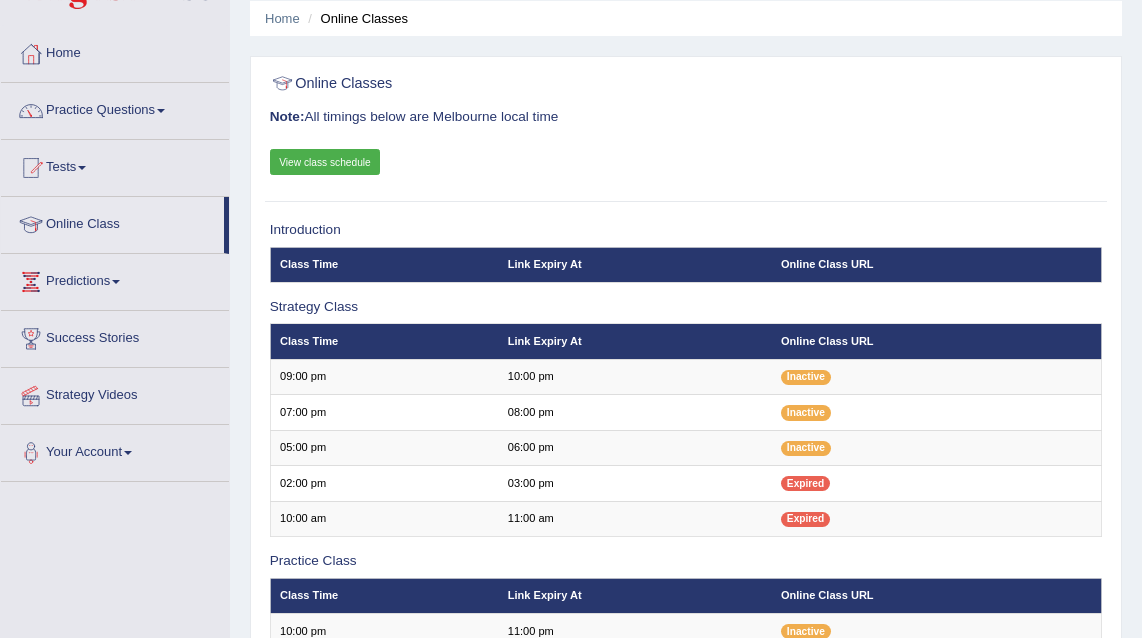 click on "View class schedule" at bounding box center [325, 162] 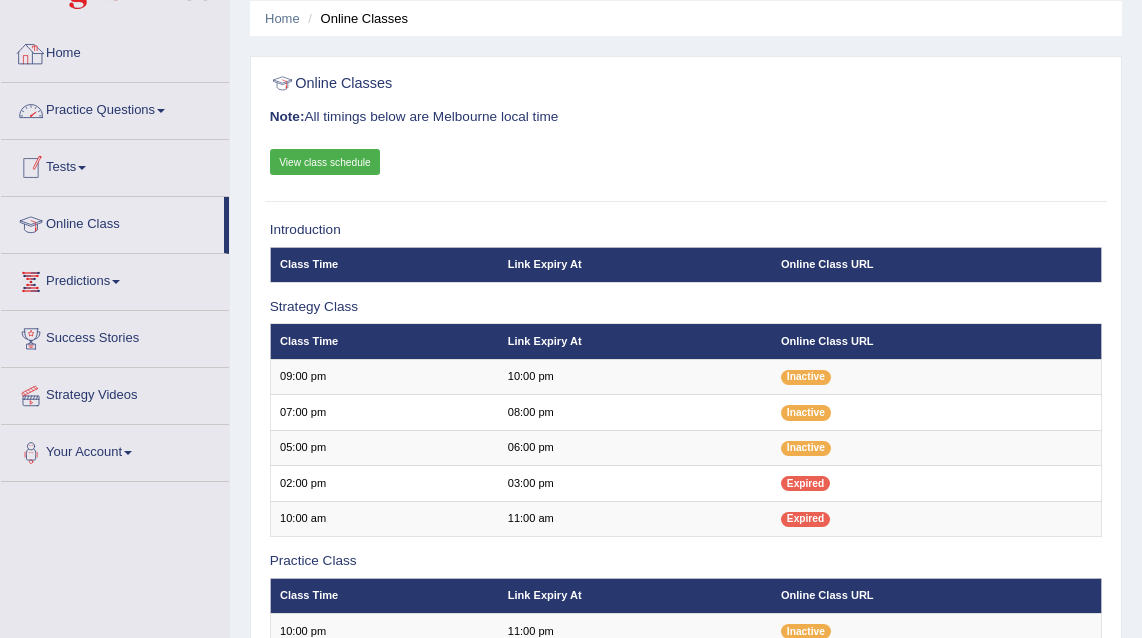 click on "Home" at bounding box center [115, 51] 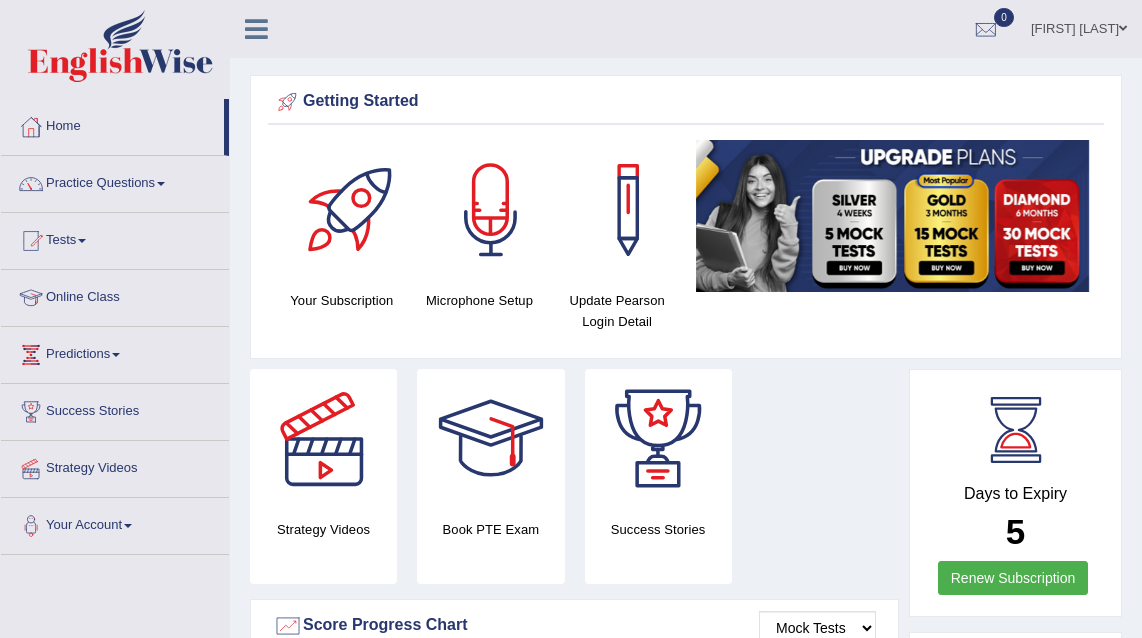 scroll, scrollTop: 0, scrollLeft: 0, axis: both 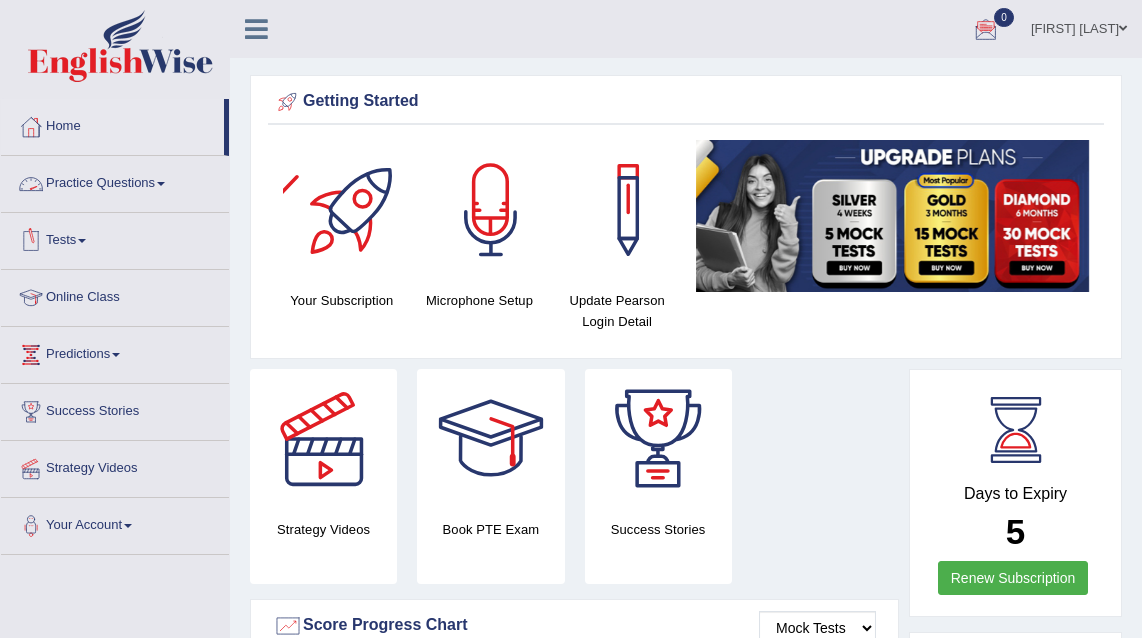 click on "Practice Questions" at bounding box center (115, 181) 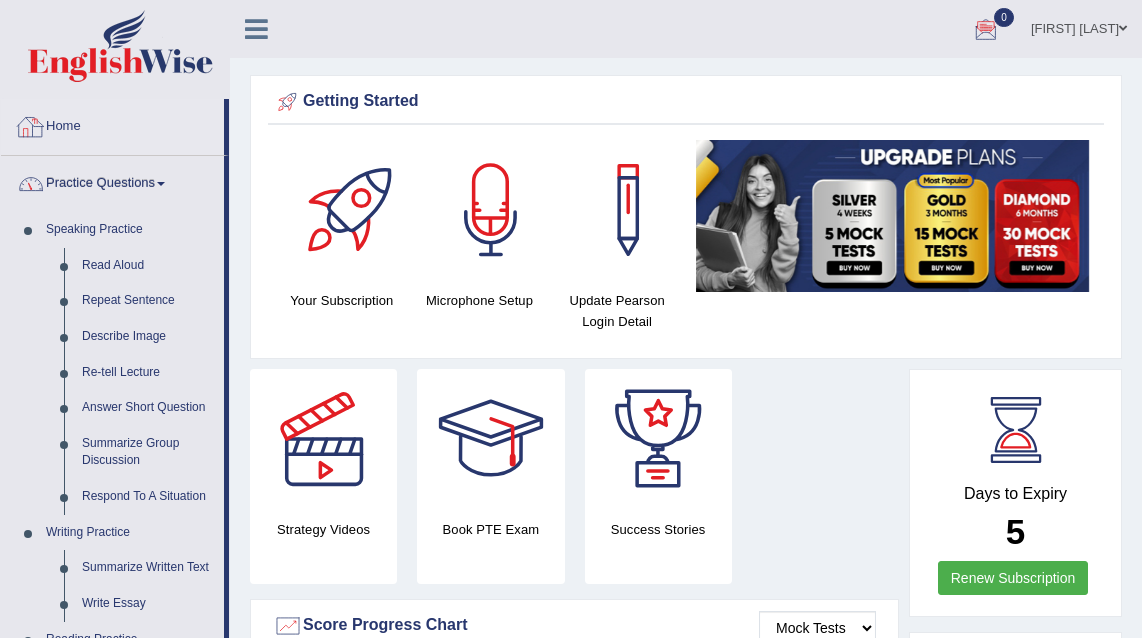 click on "Home" at bounding box center (112, 124) 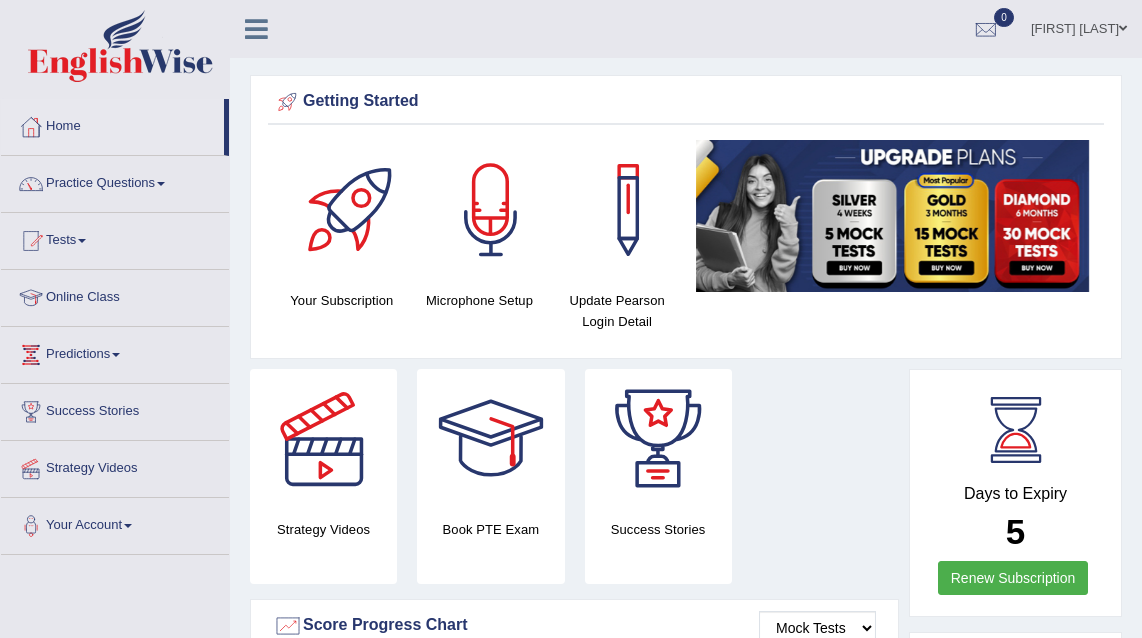 scroll, scrollTop: 0, scrollLeft: 0, axis: both 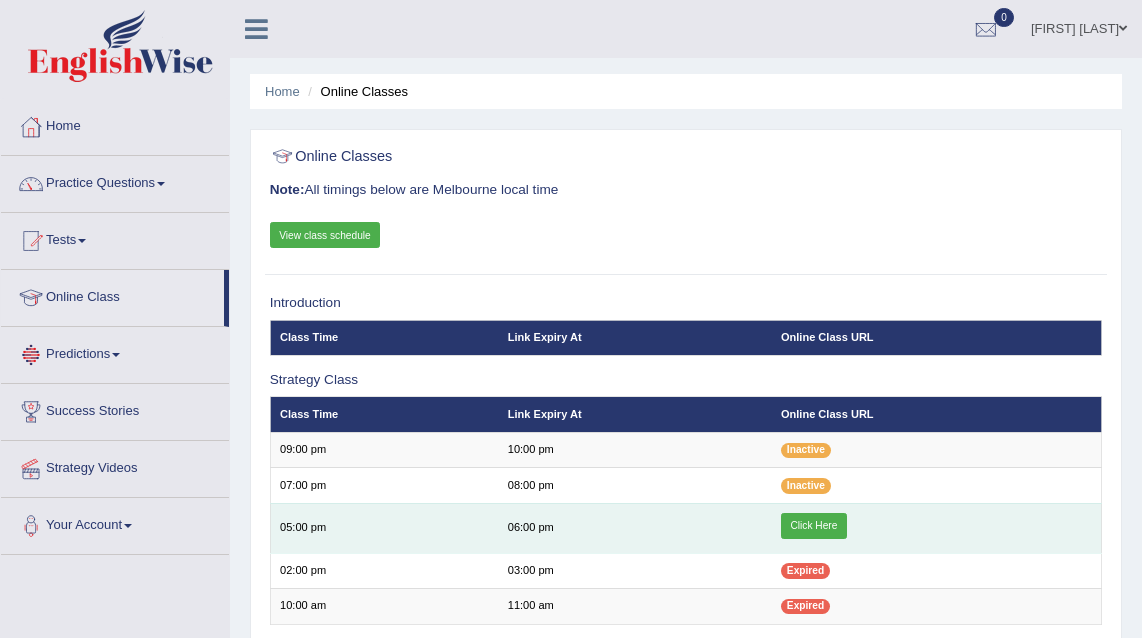 click on "Click Here" at bounding box center [814, 526] 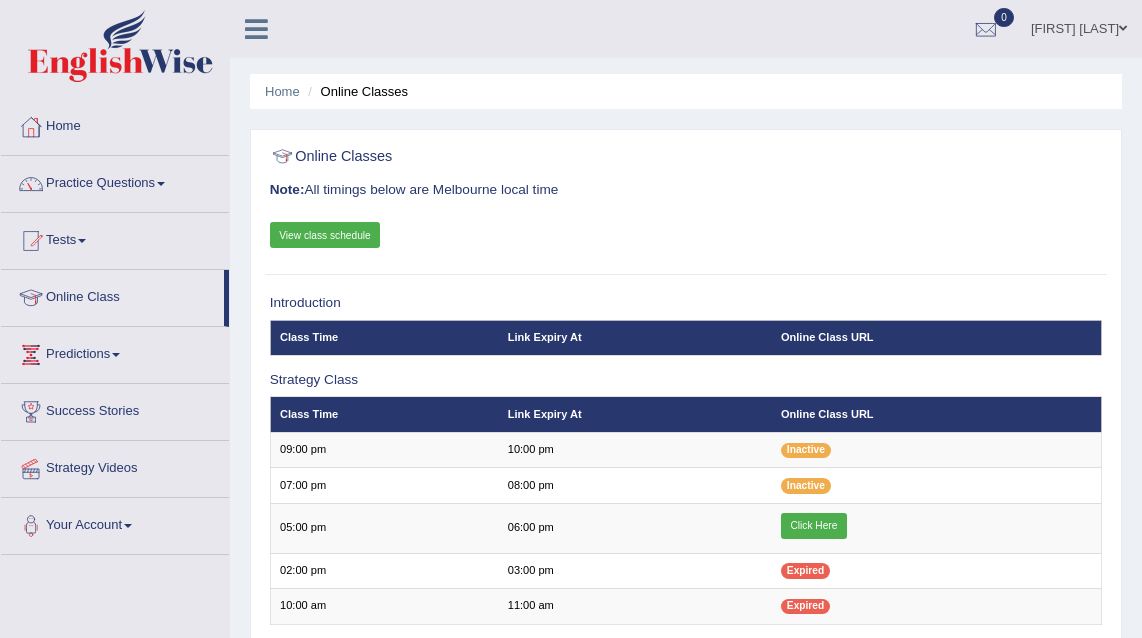 scroll, scrollTop: 0, scrollLeft: 0, axis: both 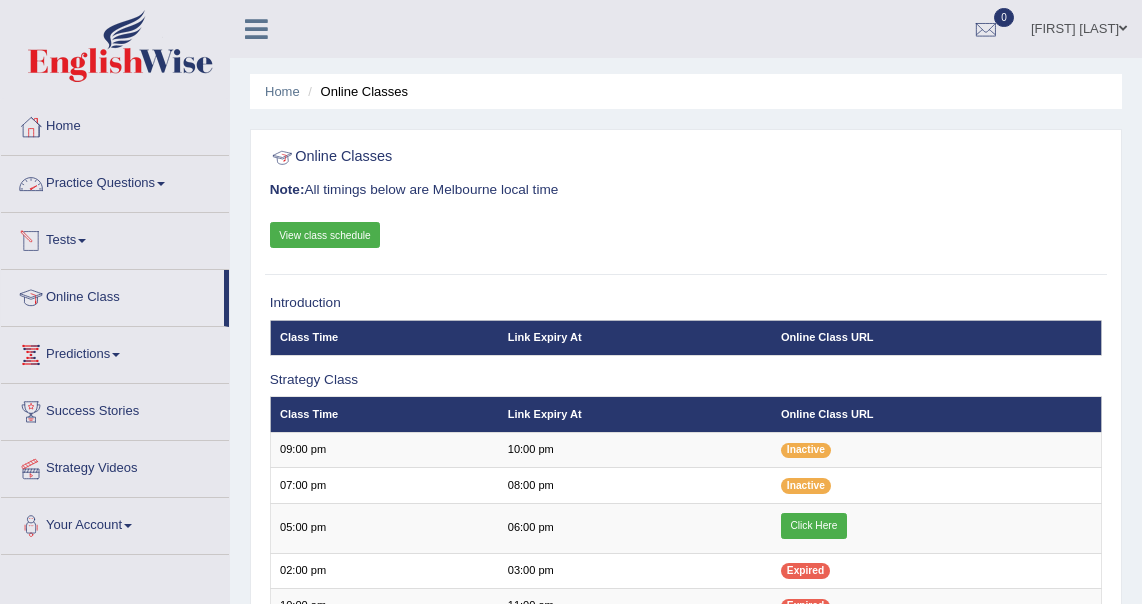 click on "Practice Questions" at bounding box center [115, 181] 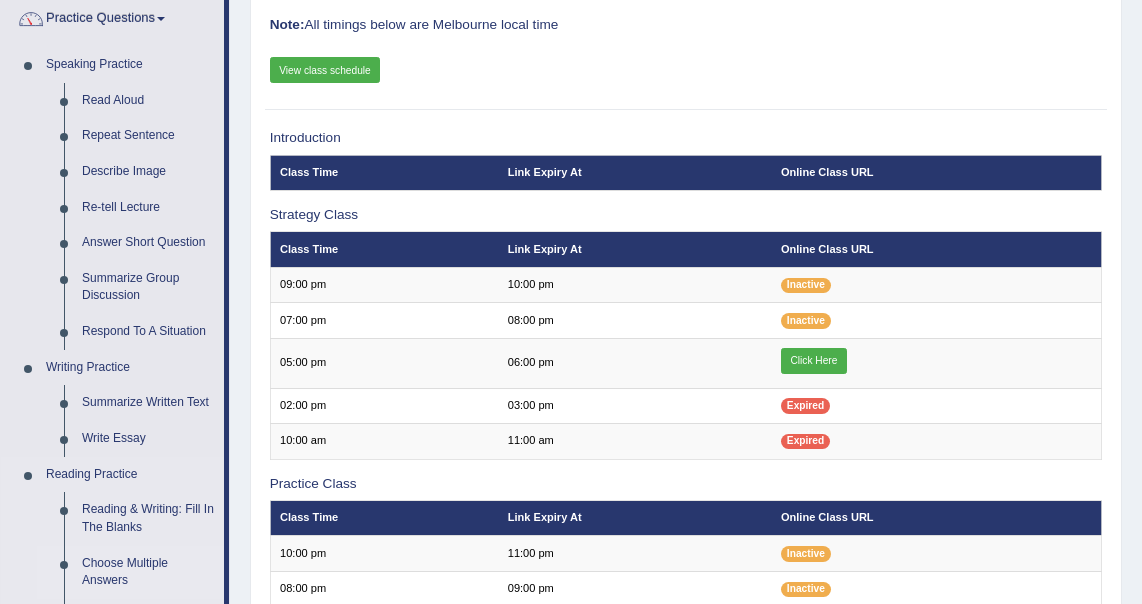 scroll, scrollTop: 321, scrollLeft: 0, axis: vertical 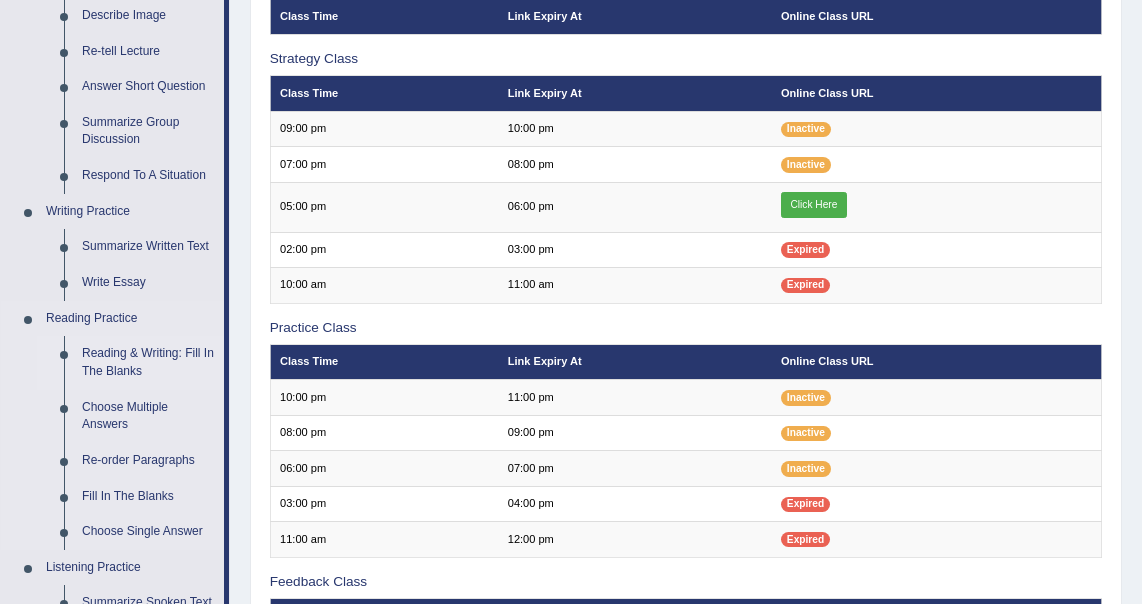 click on "Reading & Writing: Fill In The Blanks" at bounding box center (148, 362) 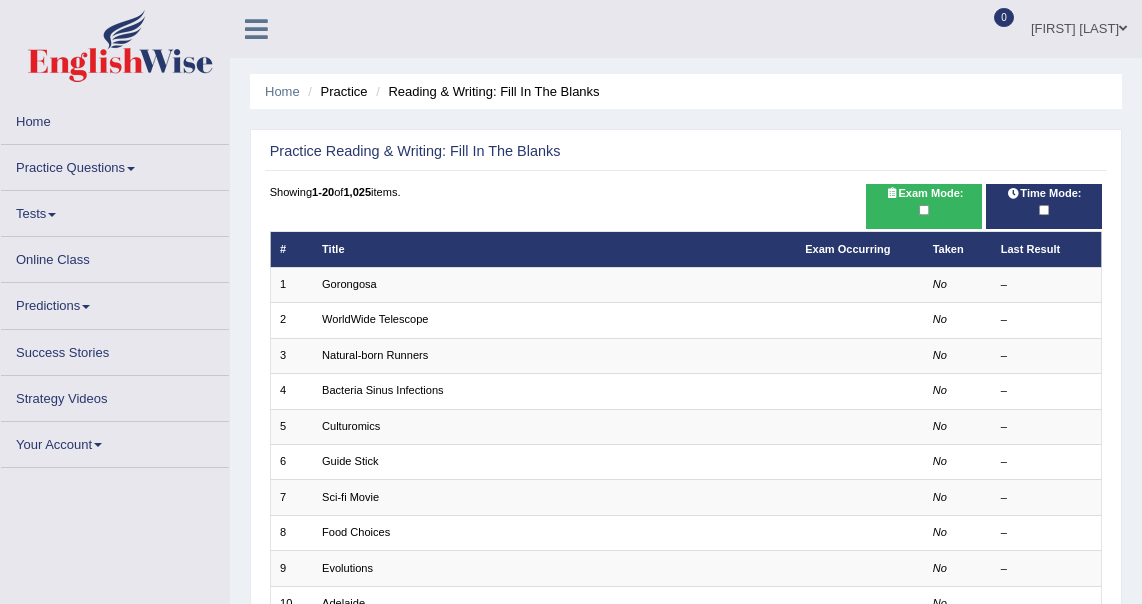 scroll, scrollTop: 0, scrollLeft: 0, axis: both 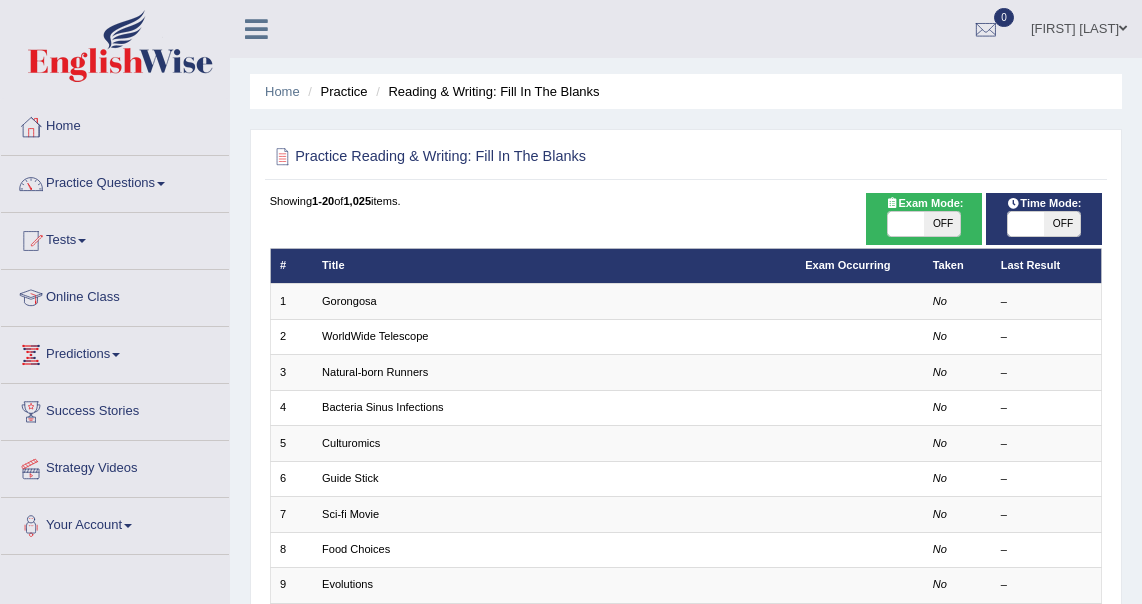 click on "OFF" at bounding box center (942, 224) 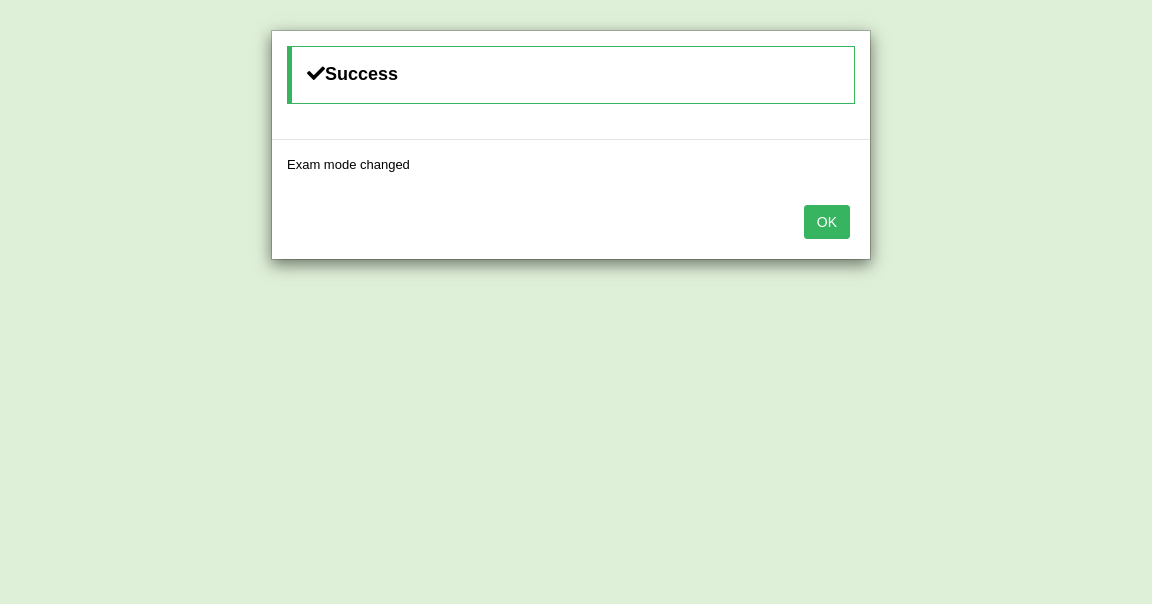 click on "OK" at bounding box center [827, 222] 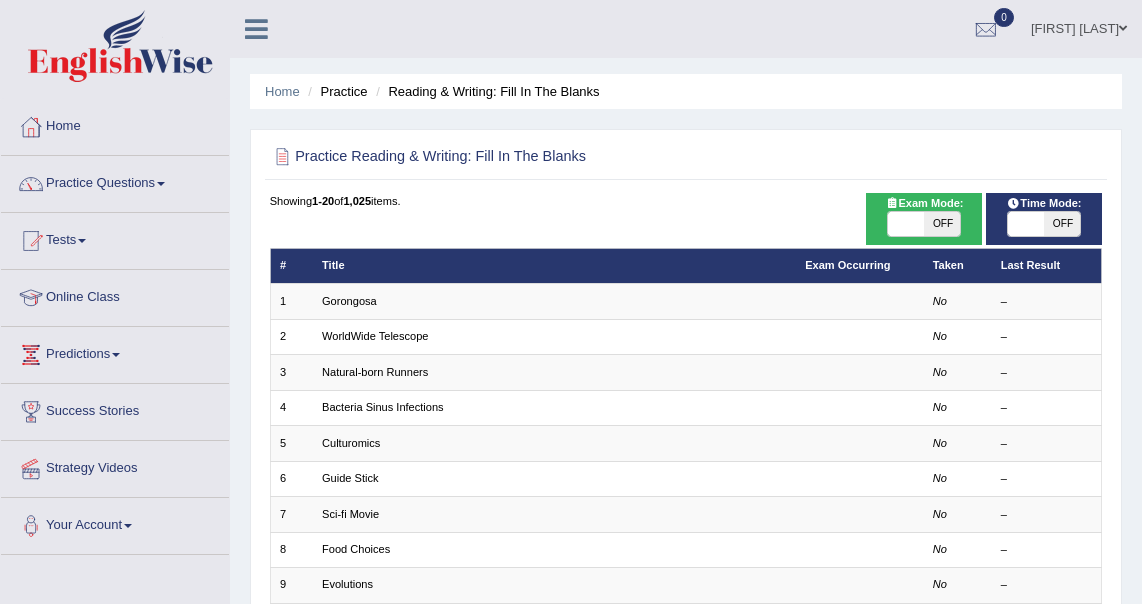 scroll, scrollTop: 0, scrollLeft: 0, axis: both 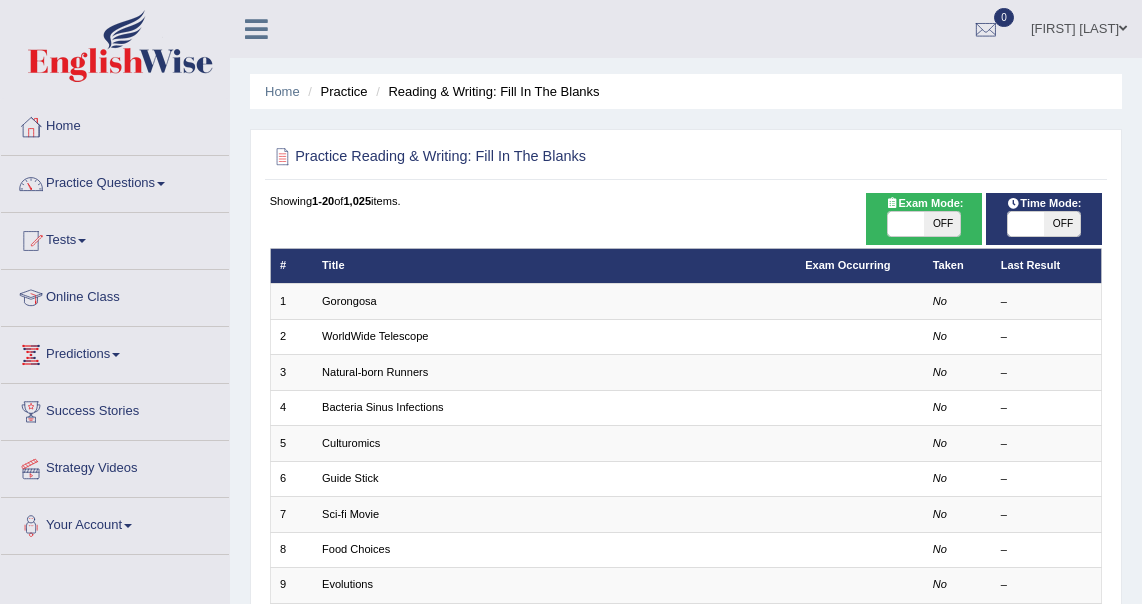 click on "[FIRST] [LAST]
Toggle navigation
Username: [USERNAME]
Access Type: Online
Subscription: Gold Package
Log out
0
See All Alerts" at bounding box center (823, 28) 